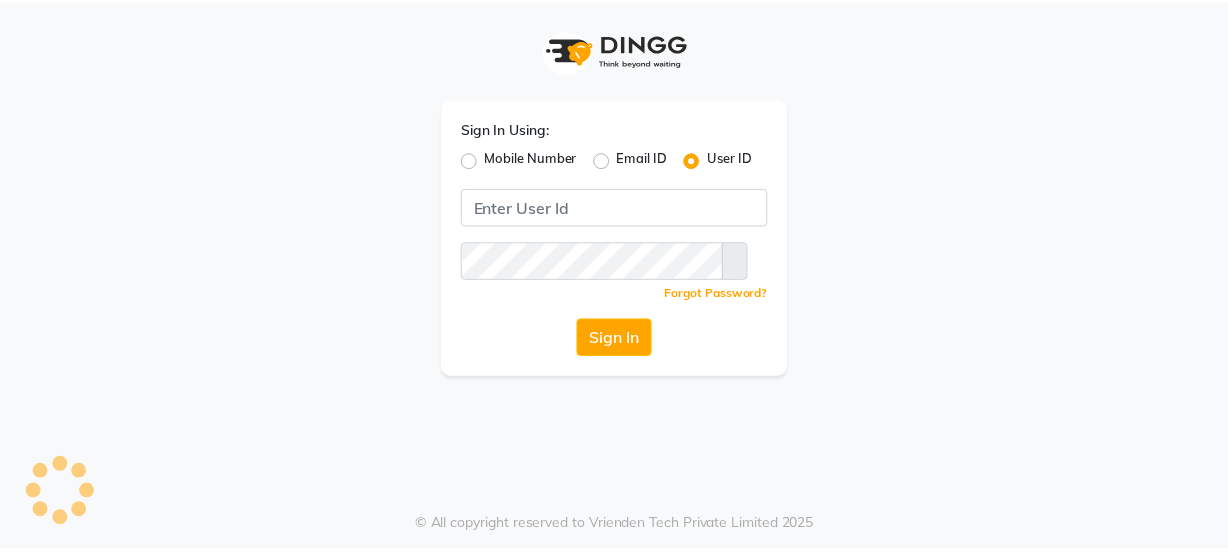 scroll, scrollTop: 0, scrollLeft: 0, axis: both 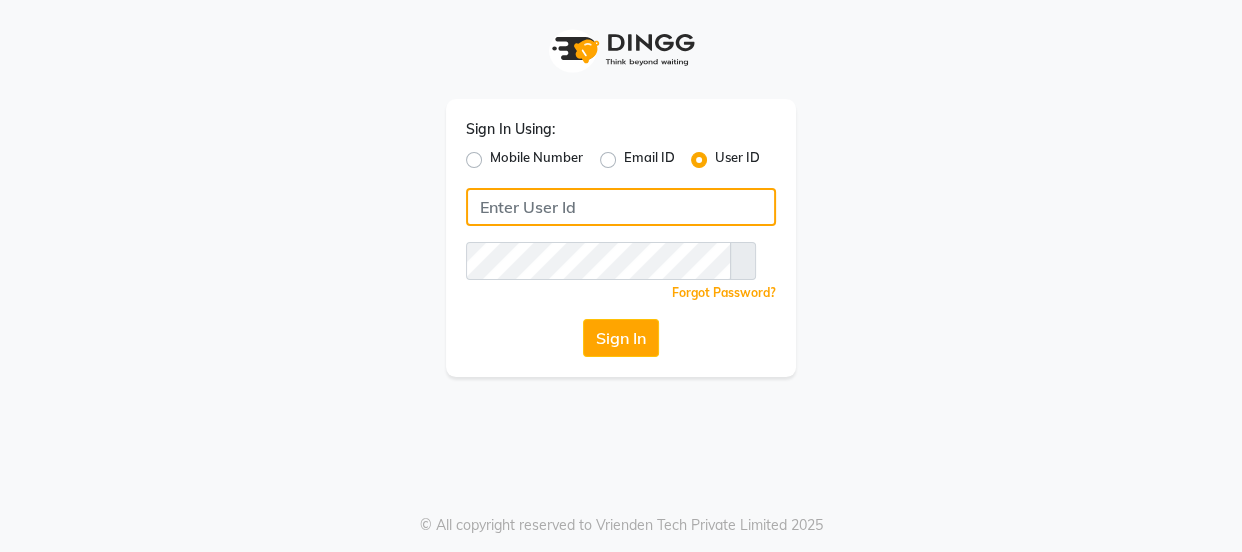 type on "[PHONE]" 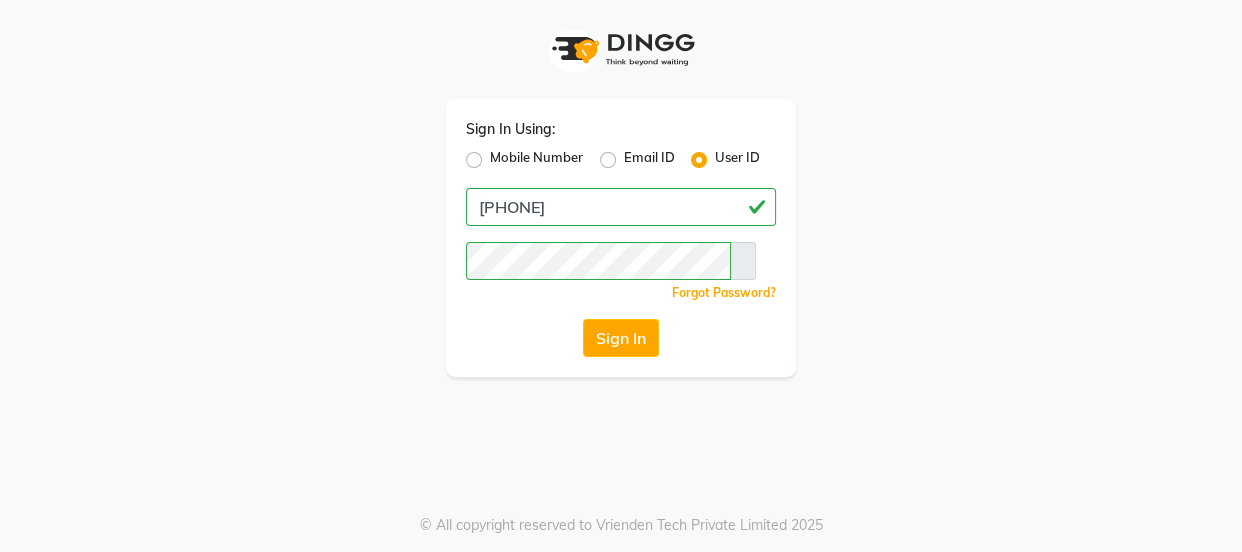 click on "Mobile Number" at bounding box center [536, 160] 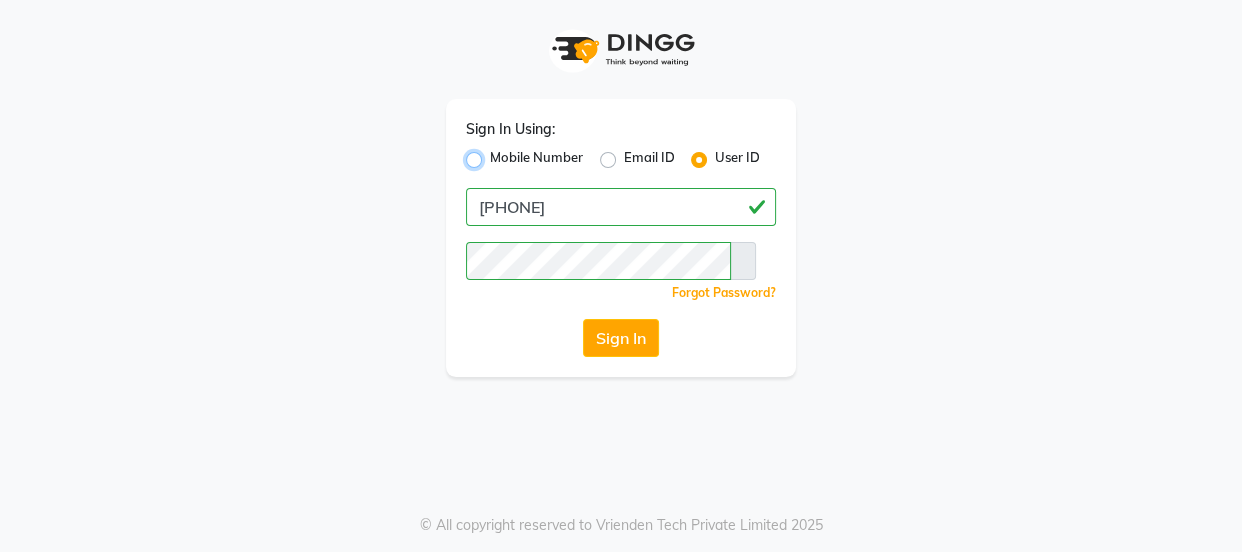 click on "Mobile Number" at bounding box center [496, 154] 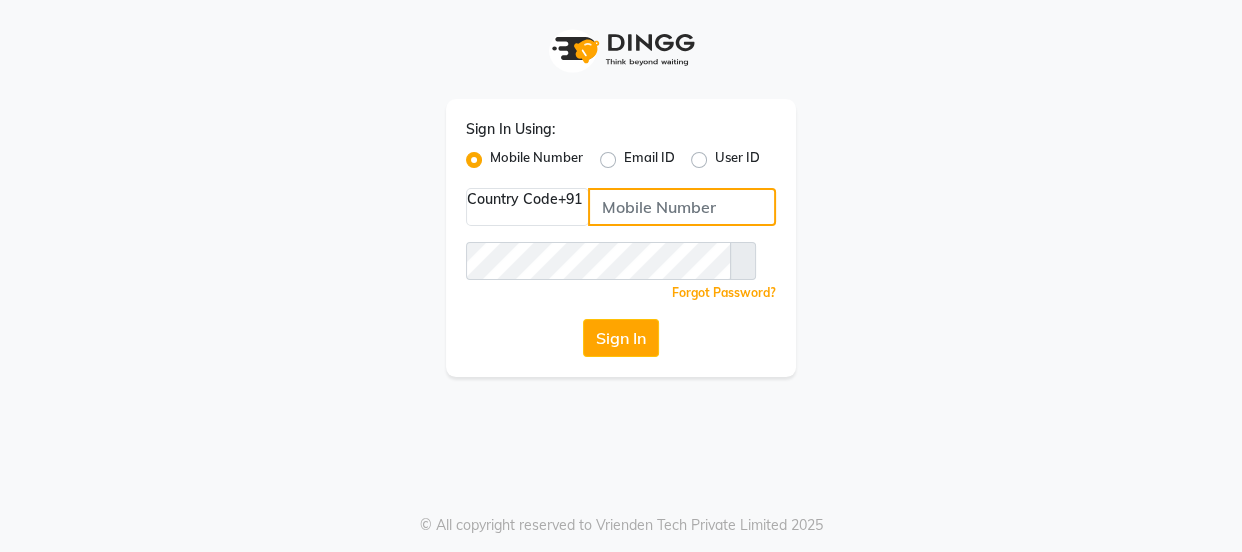 click at bounding box center [682, 207] 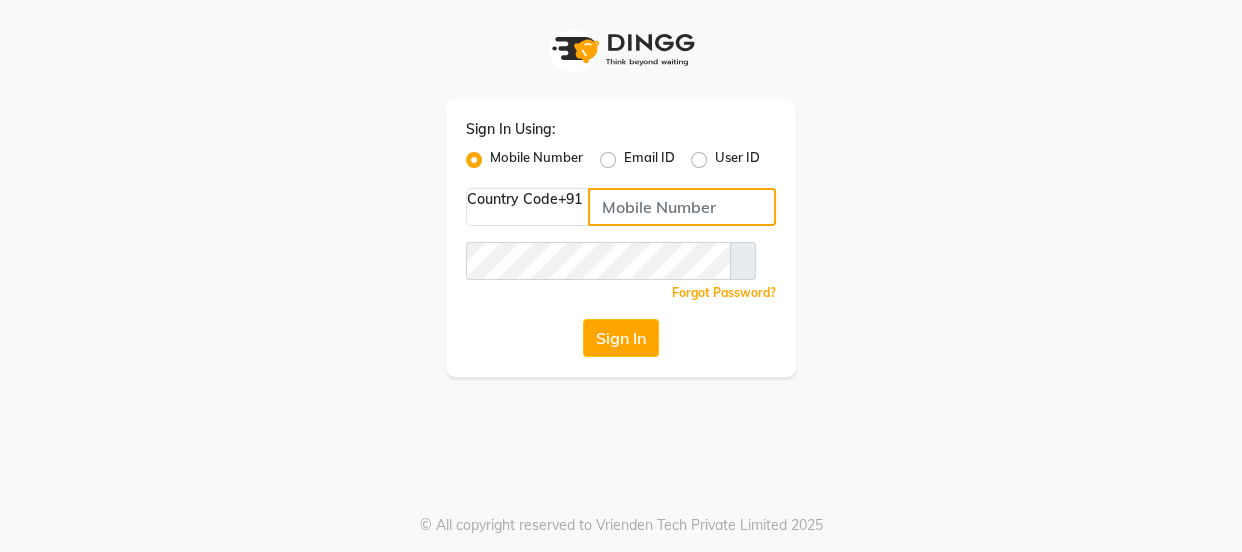 type on "[PHONE]" 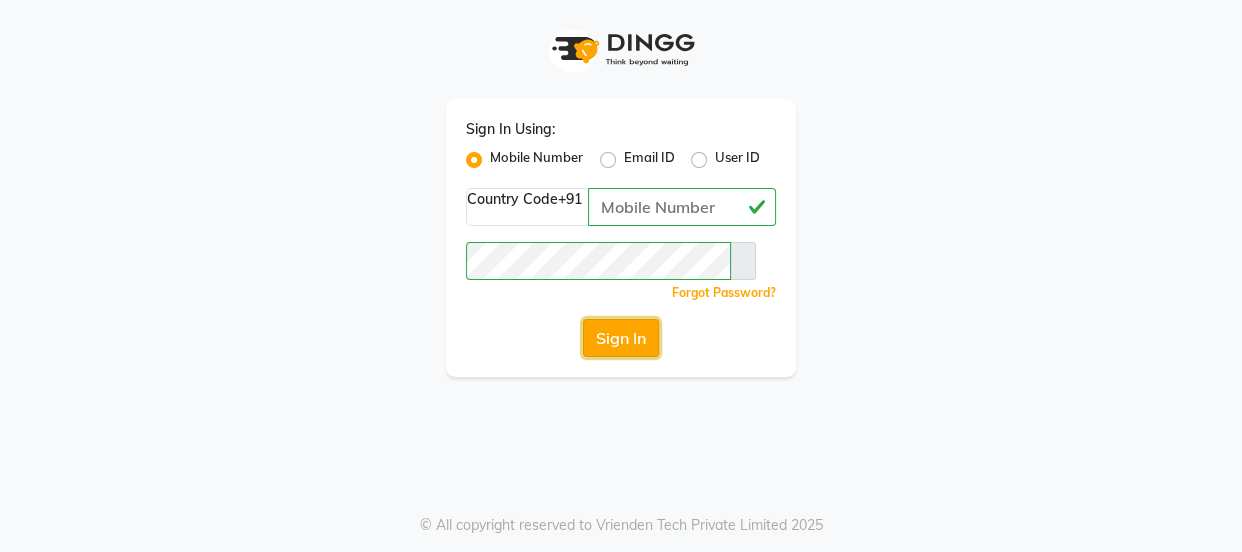 click on "Sign In" at bounding box center [621, 338] 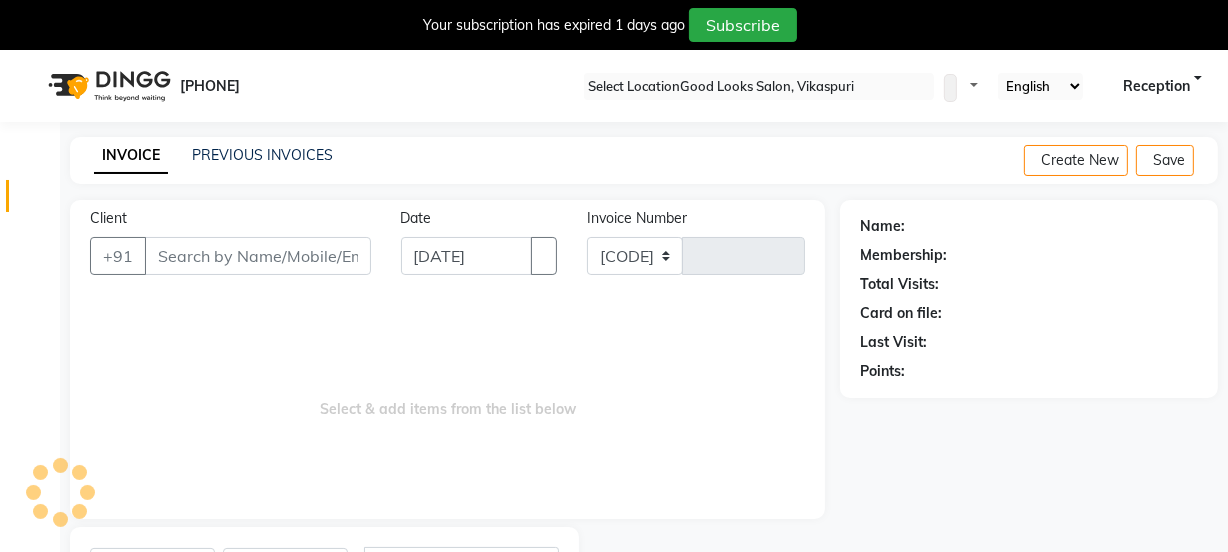 scroll, scrollTop: 18, scrollLeft: 0, axis: vertical 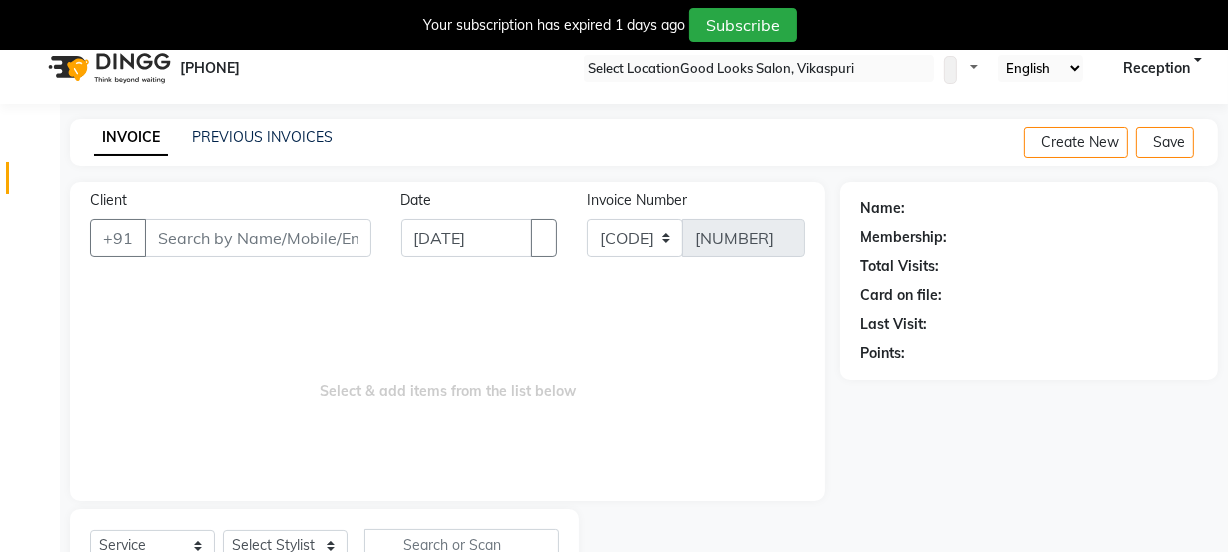 click on "Client" at bounding box center [258, 238] 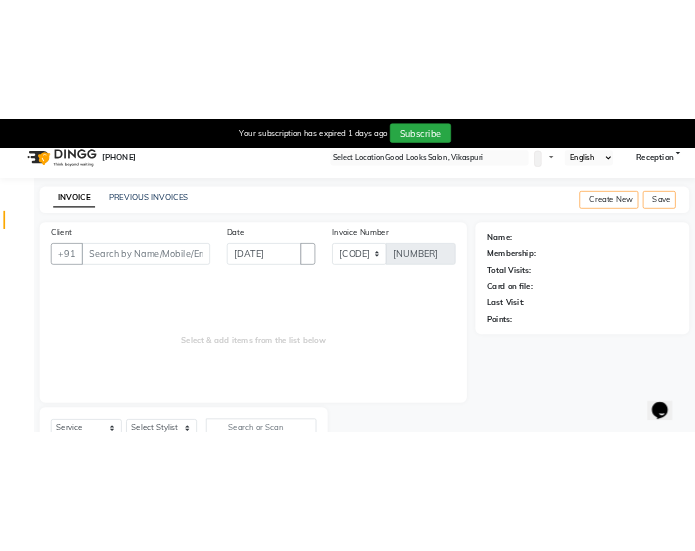 scroll, scrollTop: 0, scrollLeft: 0, axis: both 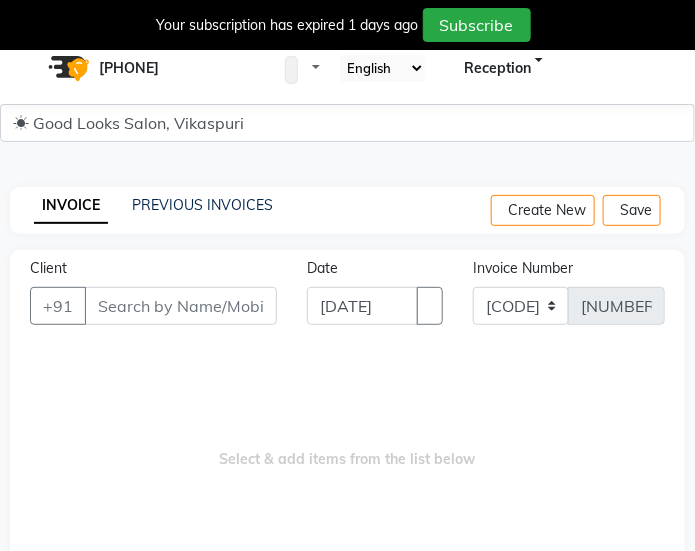 click on "Client +91" at bounding box center (153, 299) 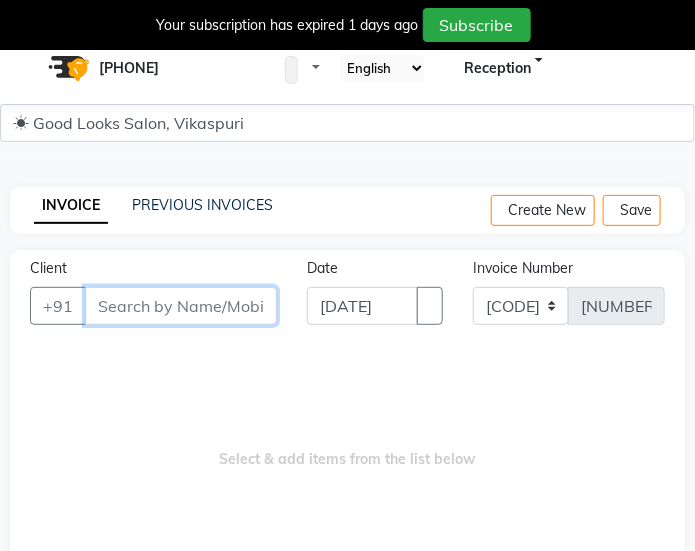 click on "Client" at bounding box center (181, 306) 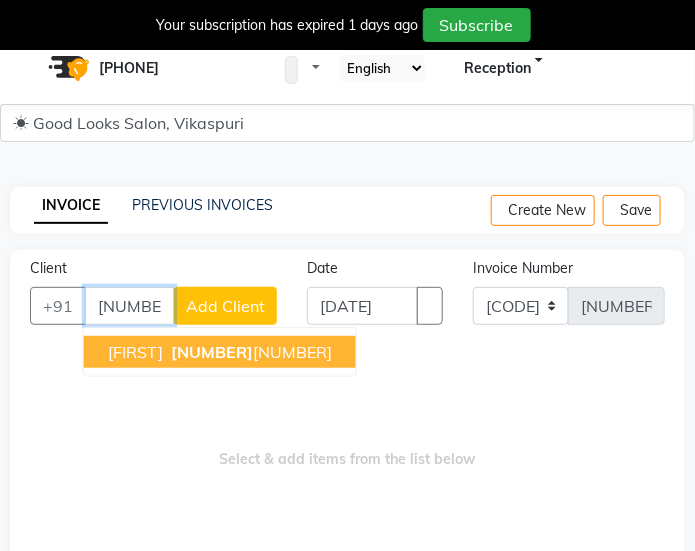 click on "[FIRST]" at bounding box center [135, 352] 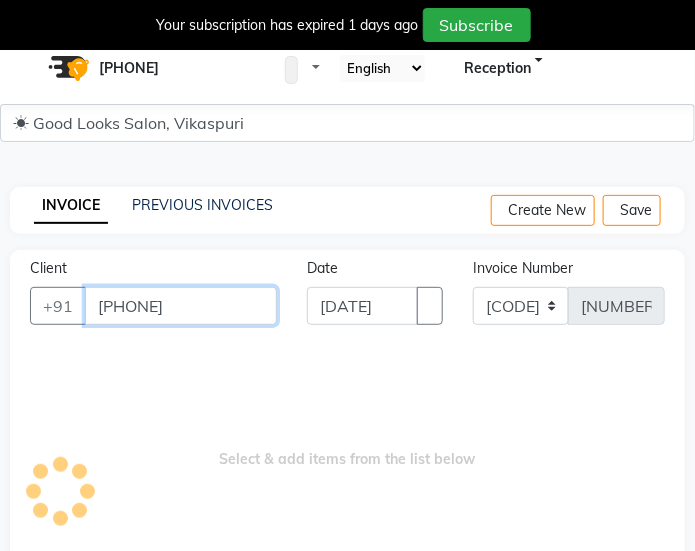 type on "[PHONE]" 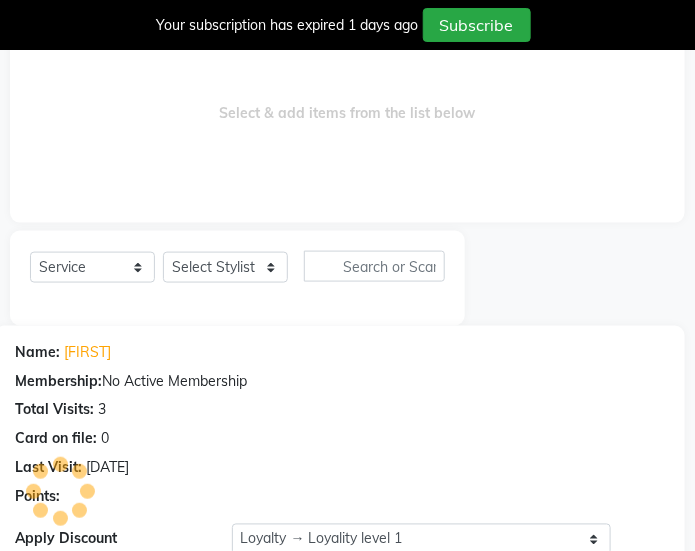 scroll, scrollTop: 447, scrollLeft: 0, axis: vertical 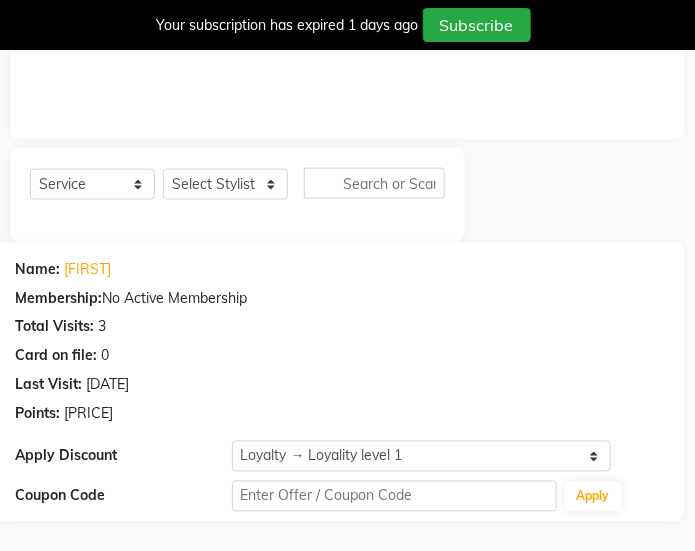 click on "3" at bounding box center (102, 327) 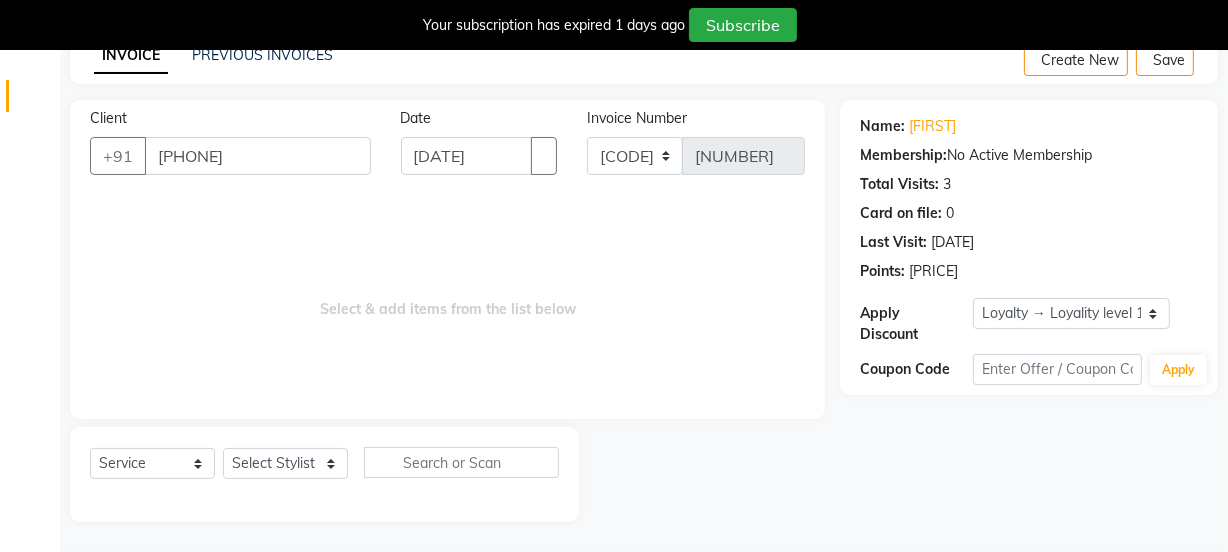 scroll, scrollTop: 100, scrollLeft: 0, axis: vertical 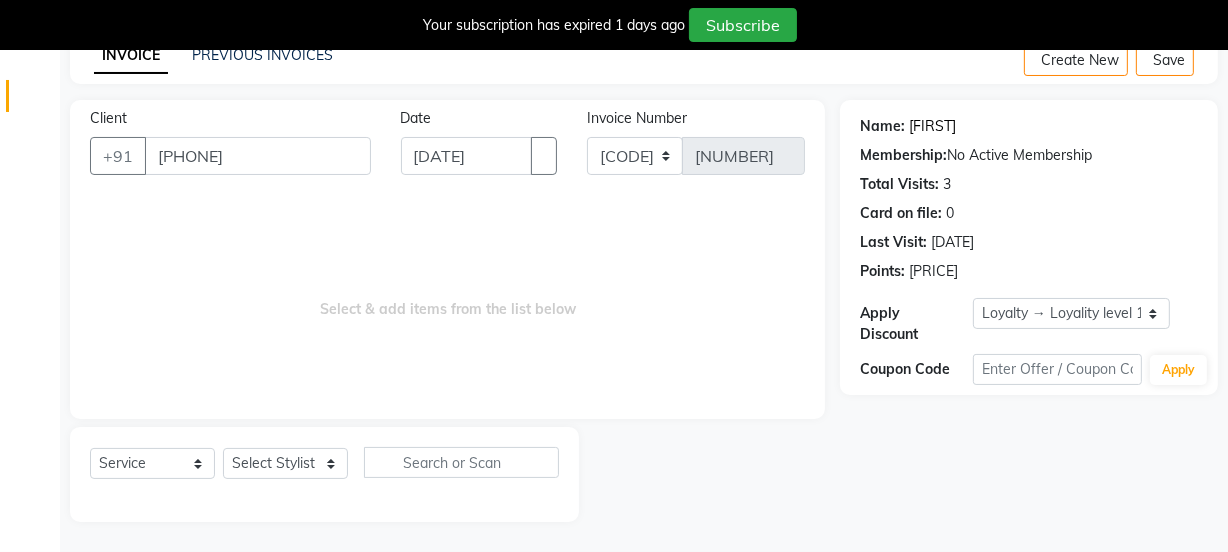 click on "[FIRST]" at bounding box center (932, 126) 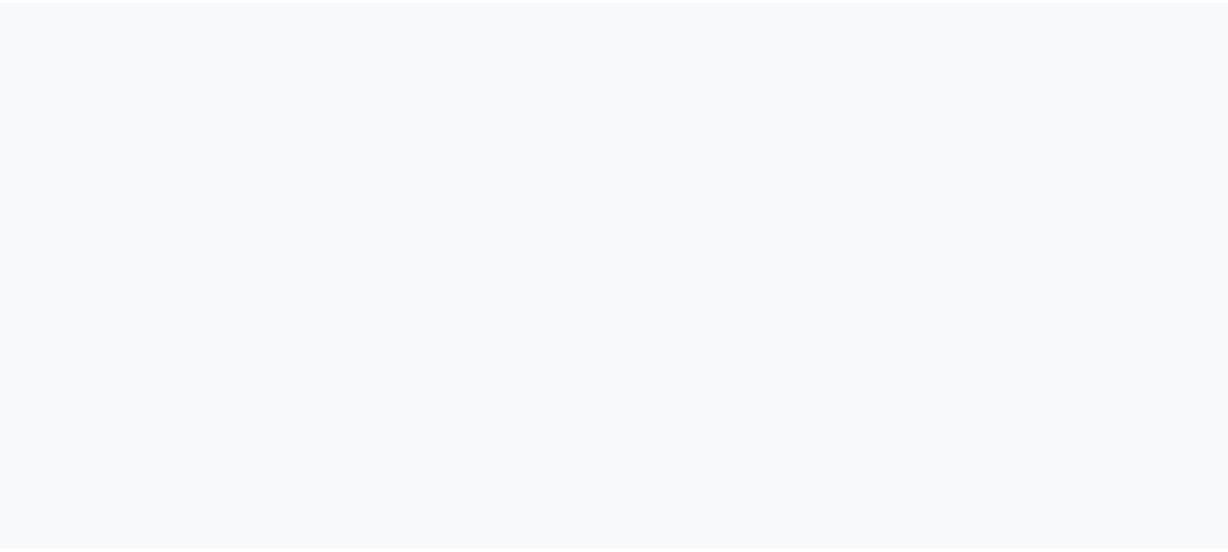 scroll, scrollTop: 0, scrollLeft: 0, axis: both 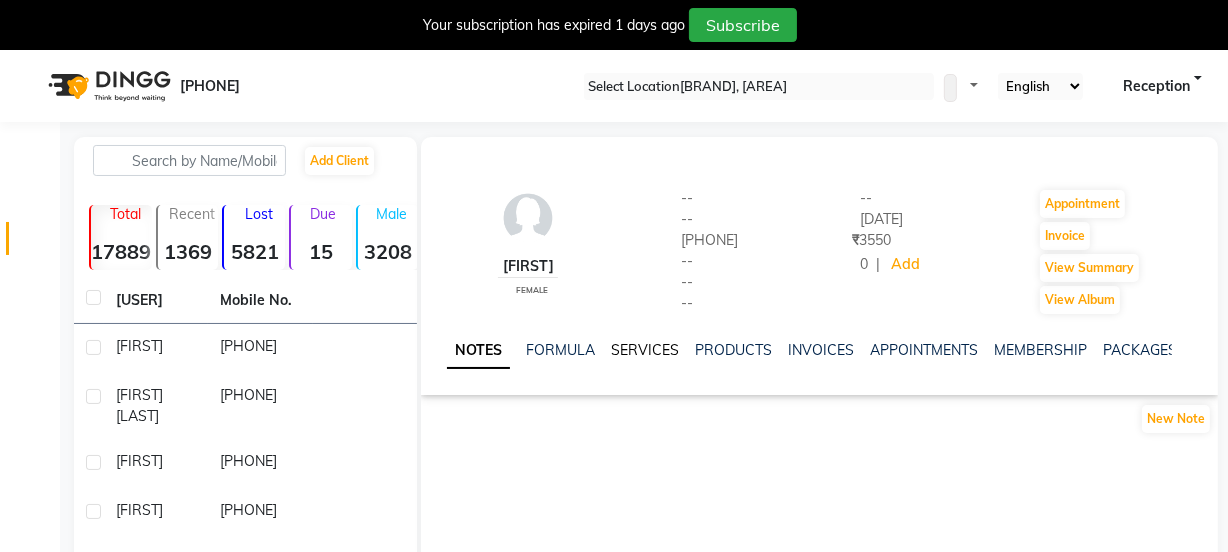 click on "SERVICES" at bounding box center (645, 350) 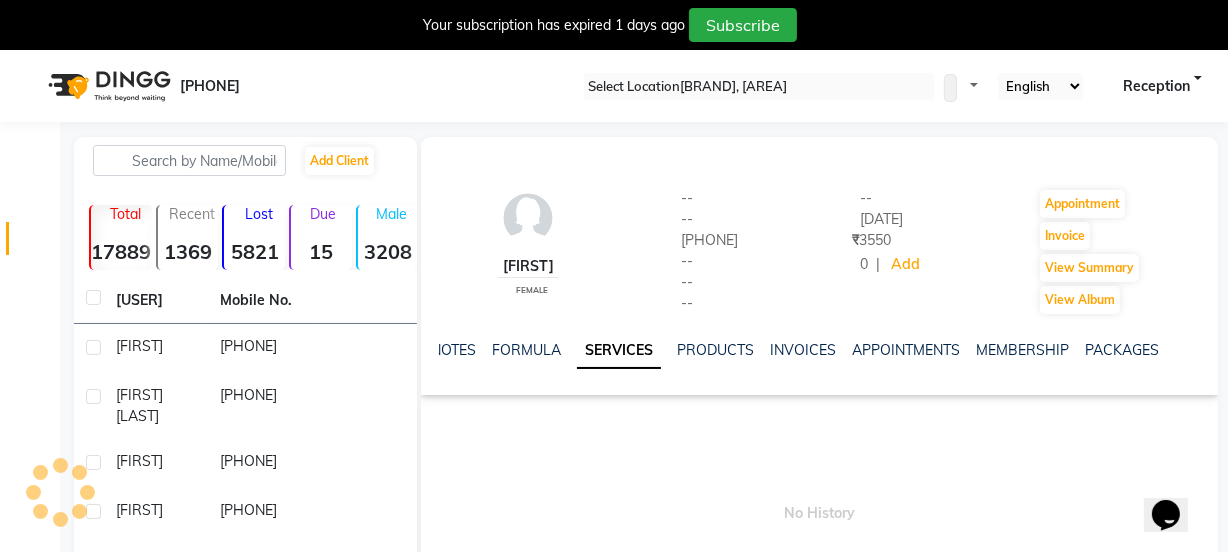scroll, scrollTop: 0, scrollLeft: 0, axis: both 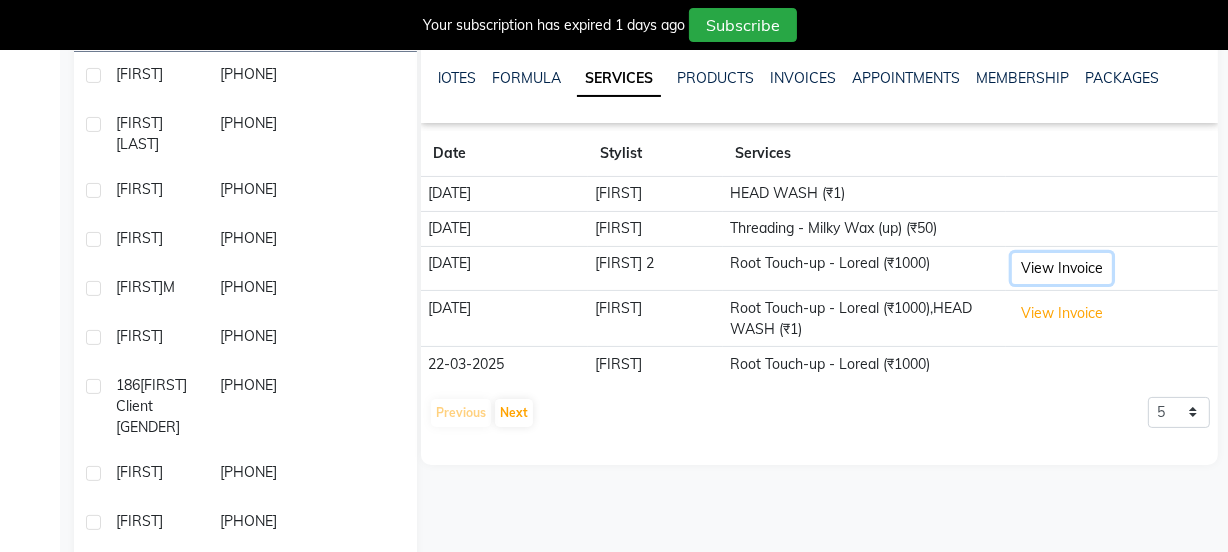 click on "View Invoice" at bounding box center (1062, 268) 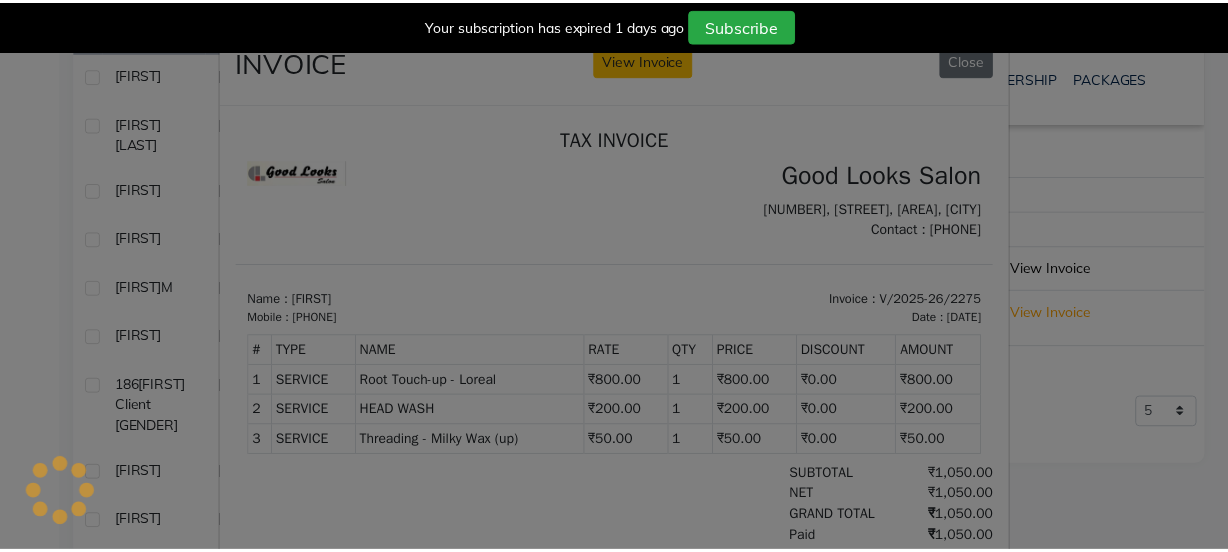scroll, scrollTop: 0, scrollLeft: 0, axis: both 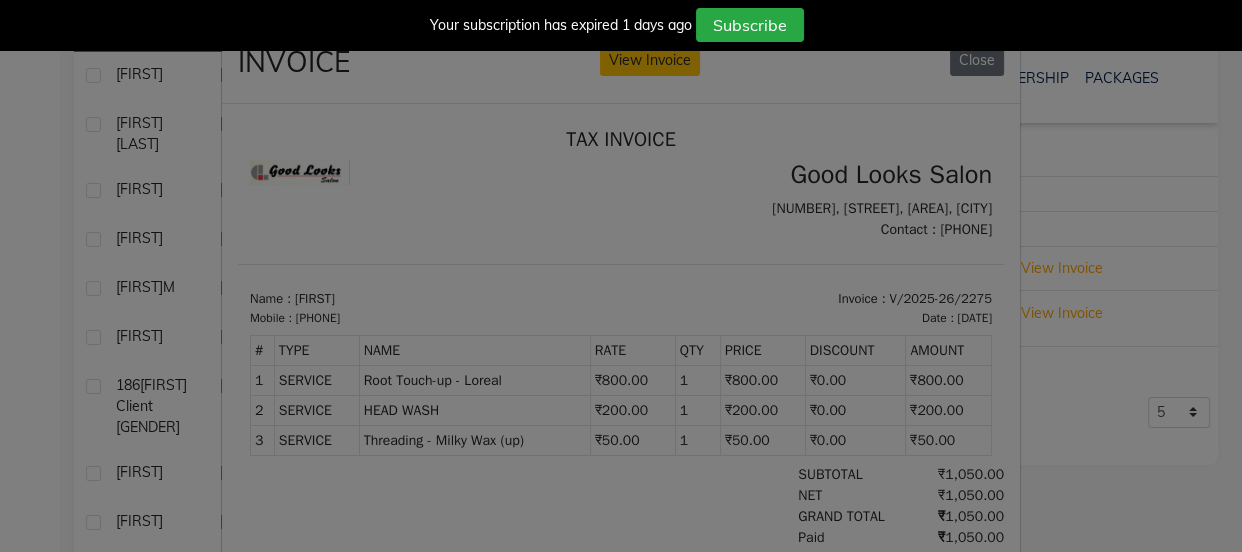 click on "INVOICE View Invoice Close" at bounding box center [621, 276] 